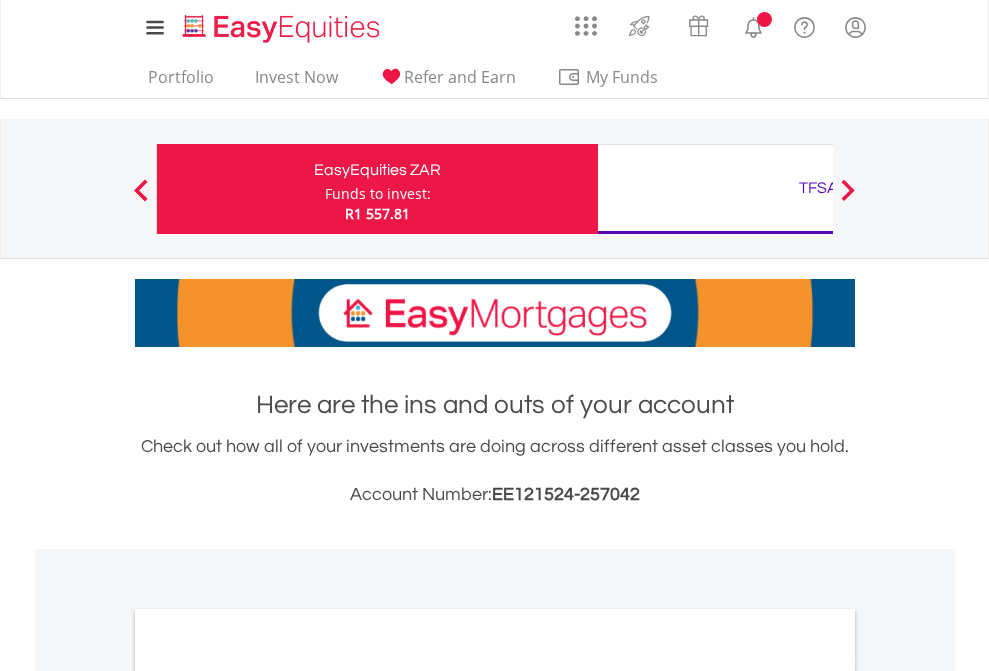scroll, scrollTop: 0, scrollLeft: 0, axis: both 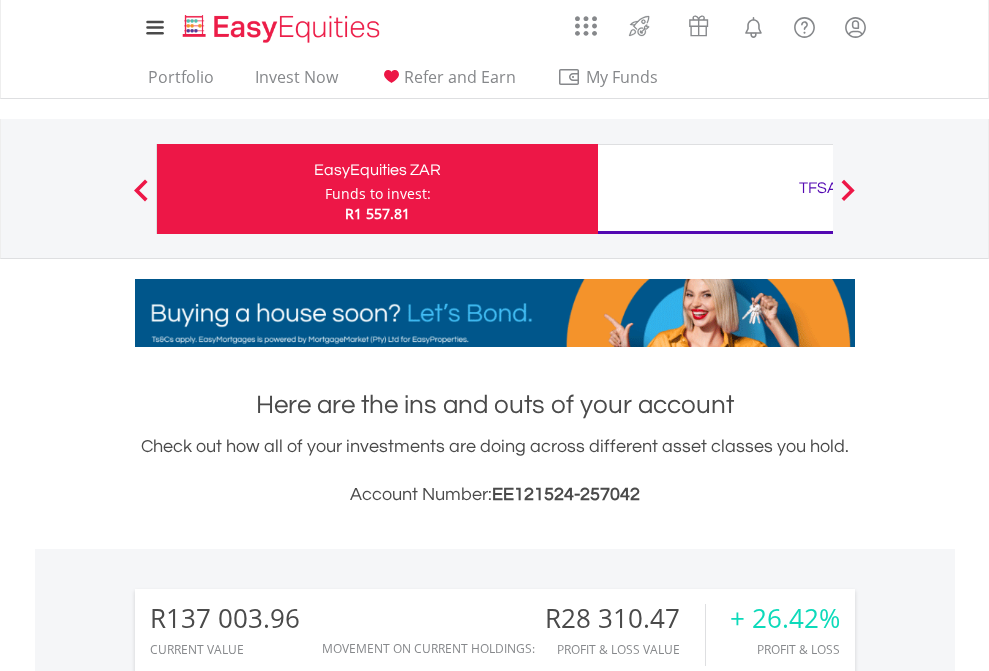 click on "Funds to invest:" at bounding box center [378, 194] 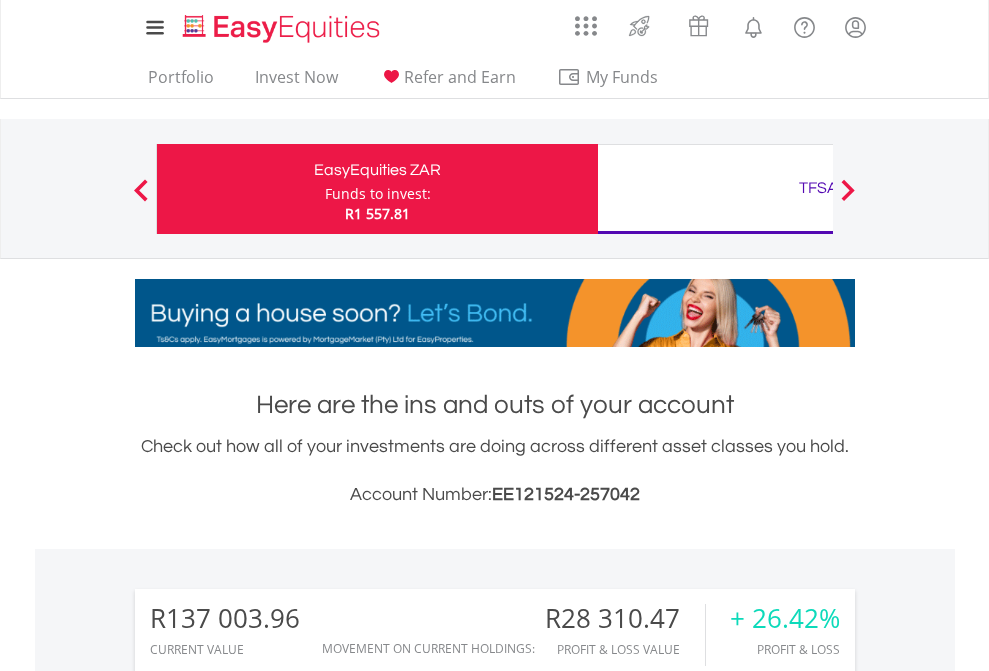scroll, scrollTop: 999808, scrollLeft: 999687, axis: both 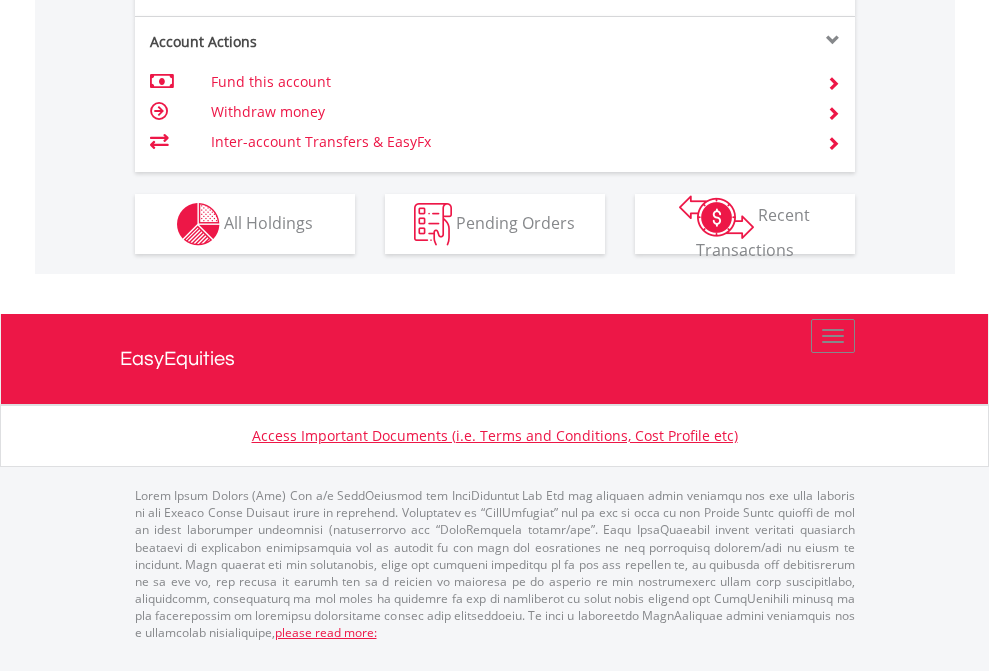 click on "Investment types" at bounding box center (706, -337) 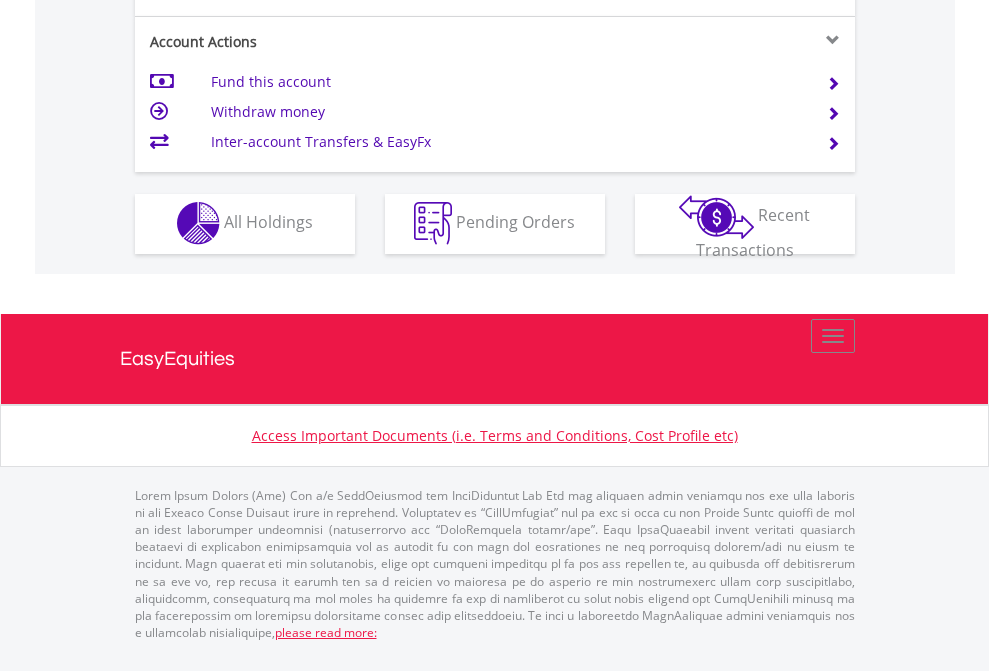 scroll, scrollTop: 1870, scrollLeft: 0, axis: vertical 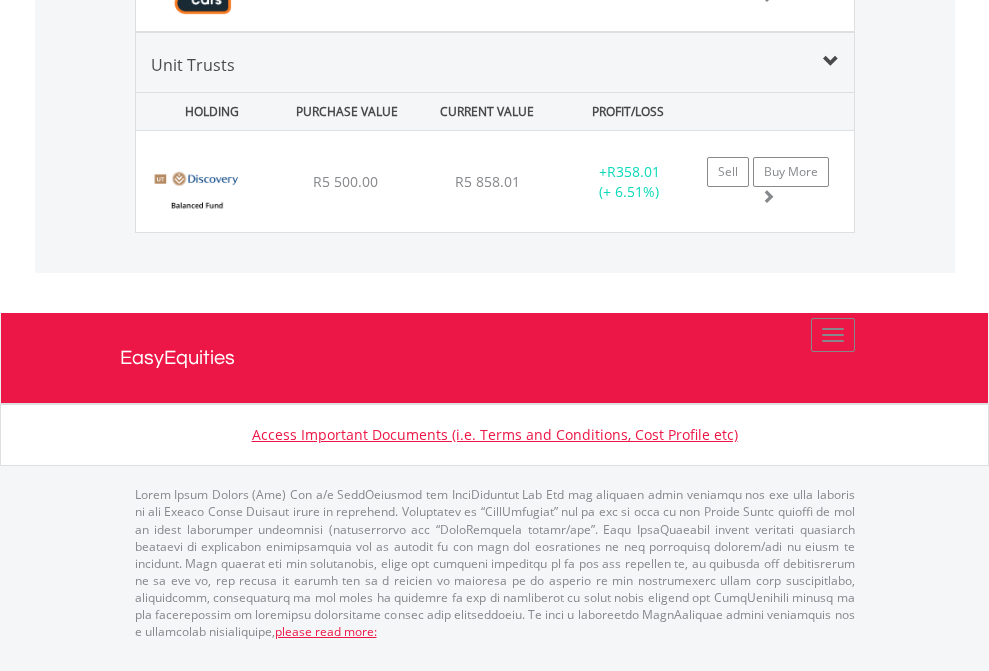 click on "TFSA" at bounding box center (818, -1684) 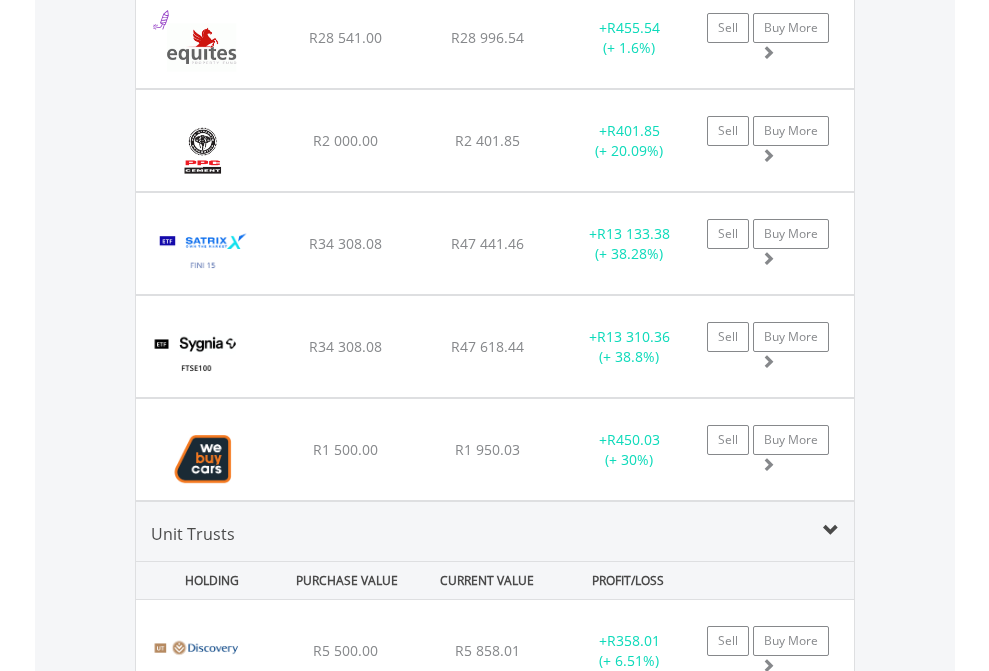 scroll, scrollTop: 144, scrollLeft: 0, axis: vertical 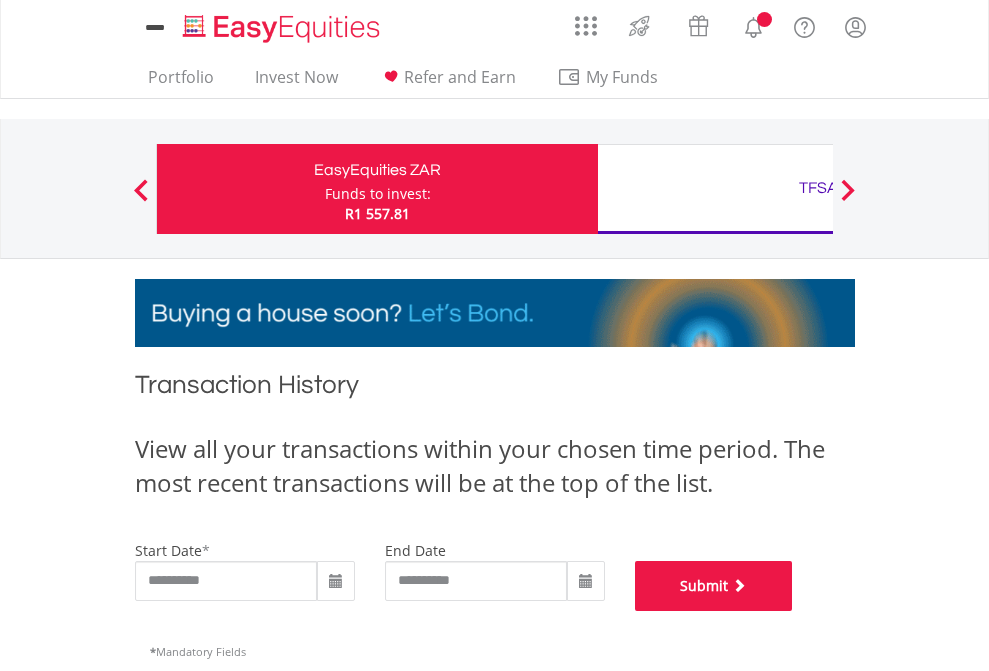 click on "Submit" at bounding box center [714, 586] 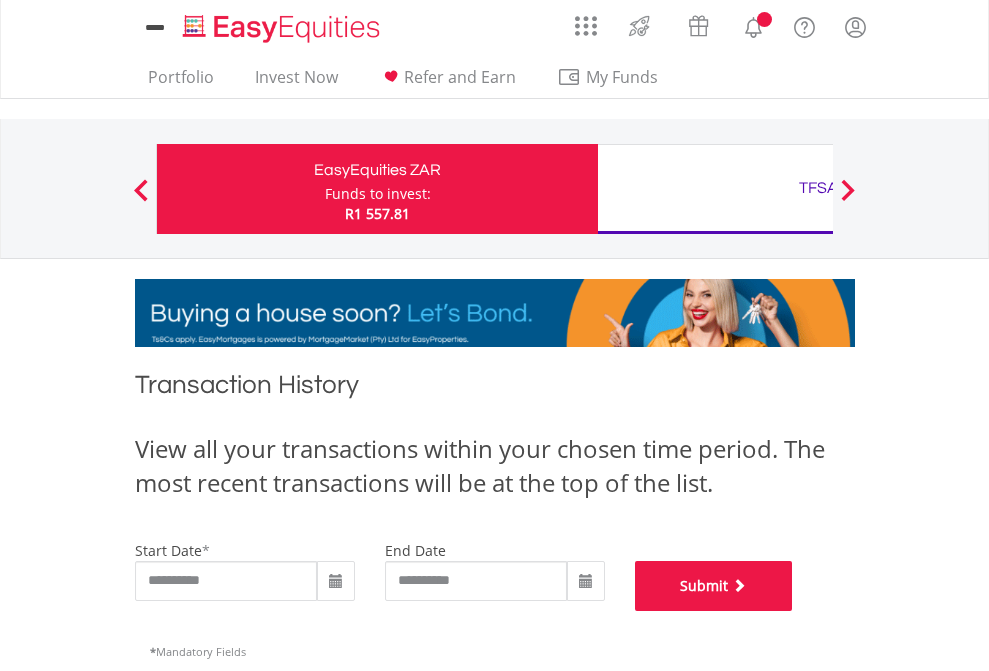 scroll, scrollTop: 811, scrollLeft: 0, axis: vertical 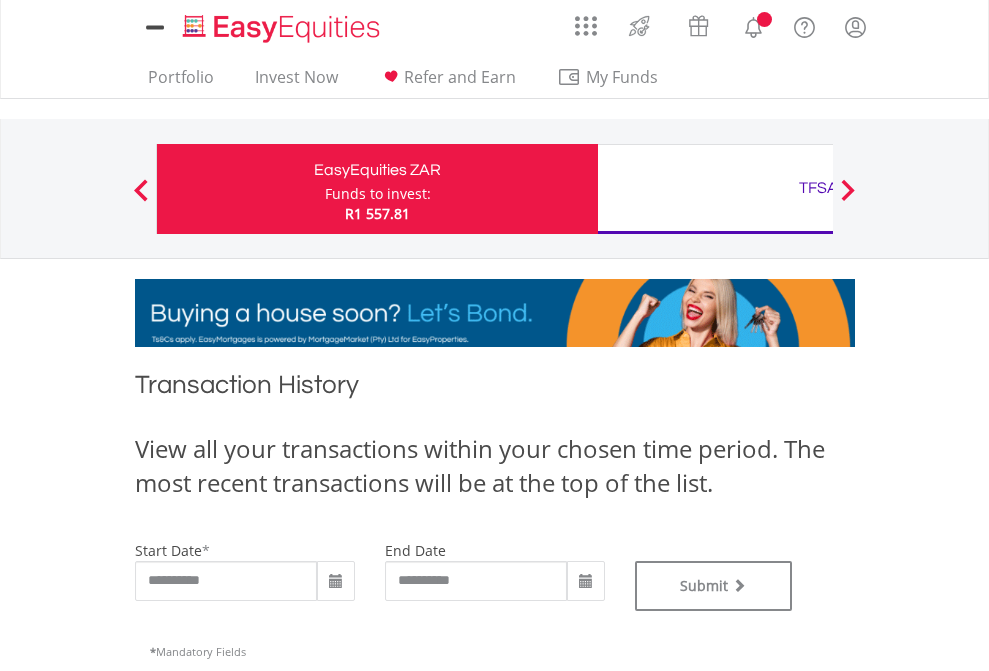 click on "TFSA" at bounding box center (818, 188) 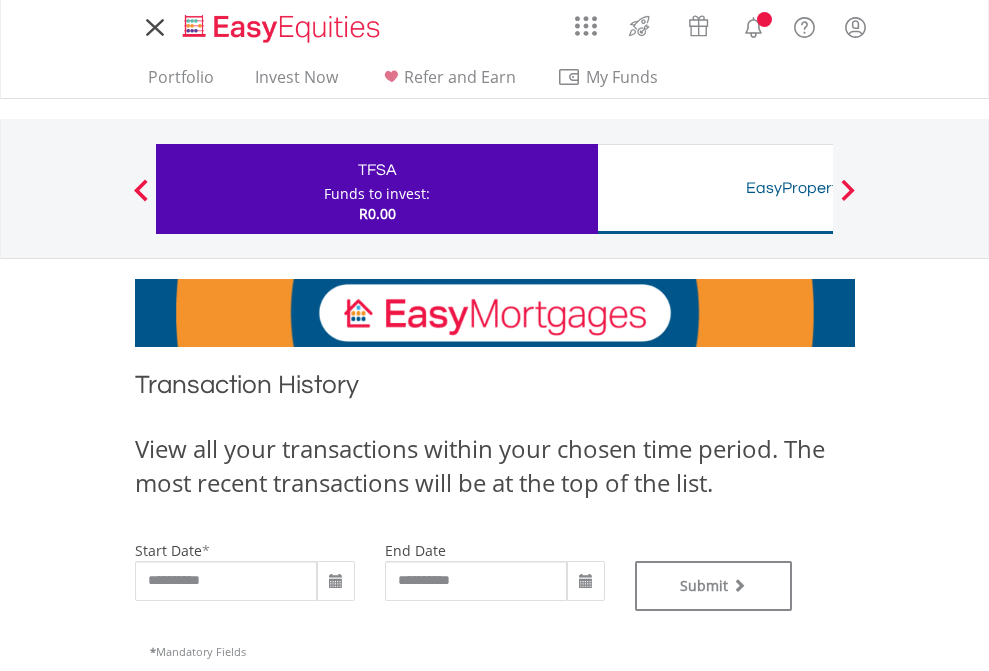 scroll, scrollTop: 0, scrollLeft: 0, axis: both 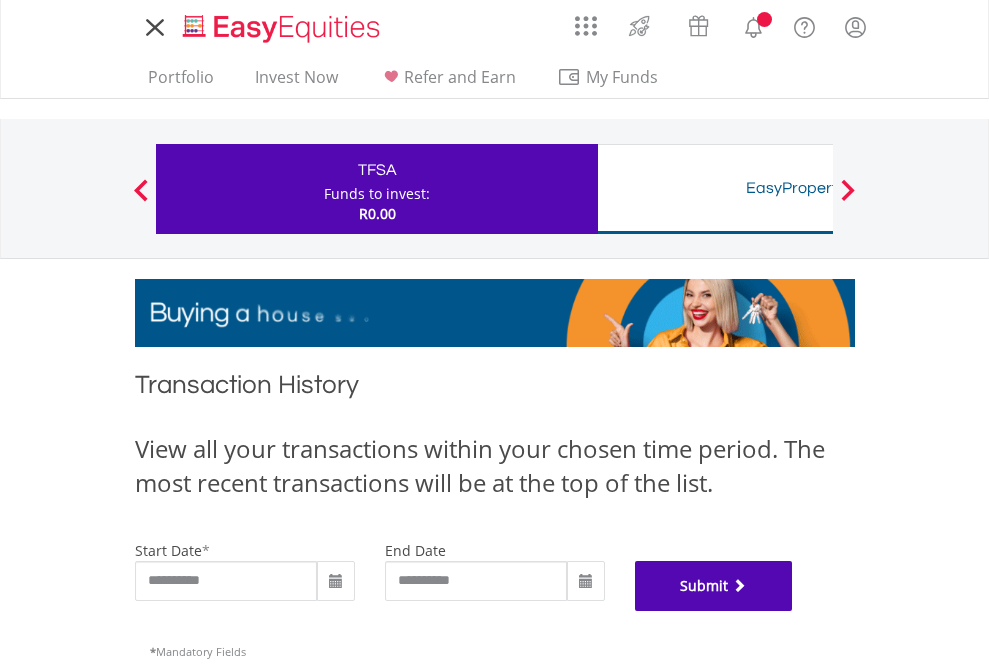 click on "Submit" at bounding box center (714, 586) 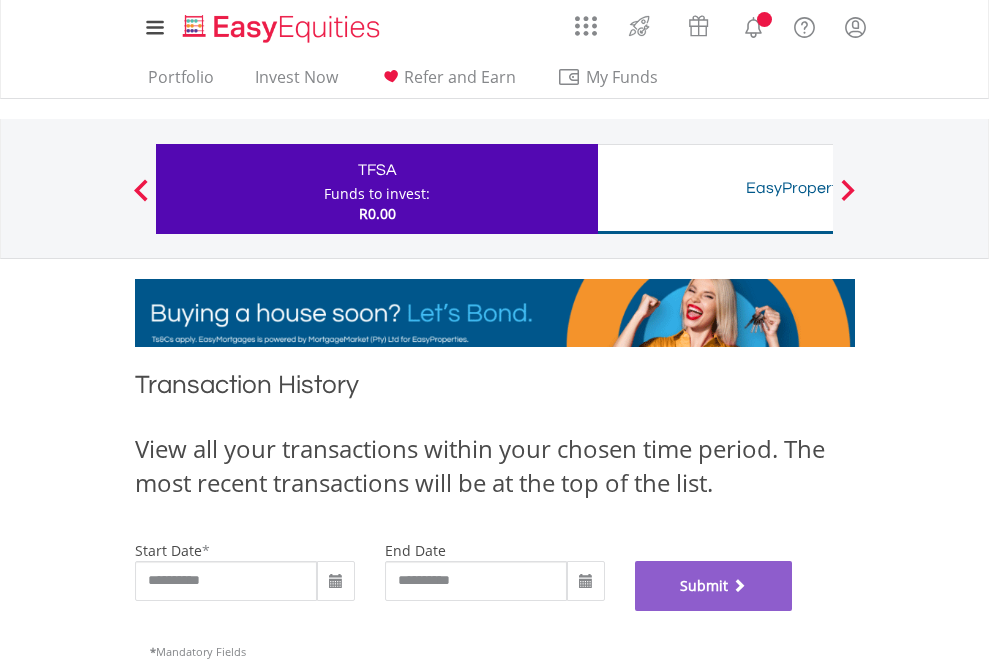 scroll, scrollTop: 811, scrollLeft: 0, axis: vertical 